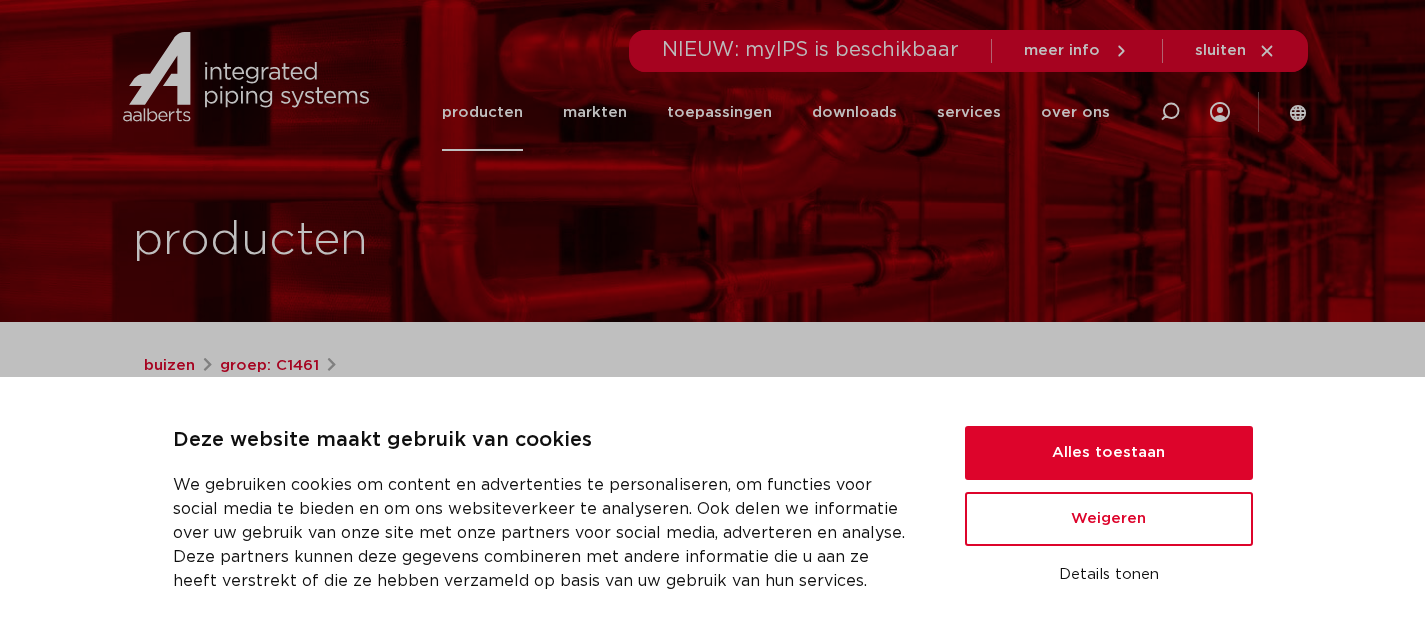scroll, scrollTop: 300, scrollLeft: 0, axis: vertical 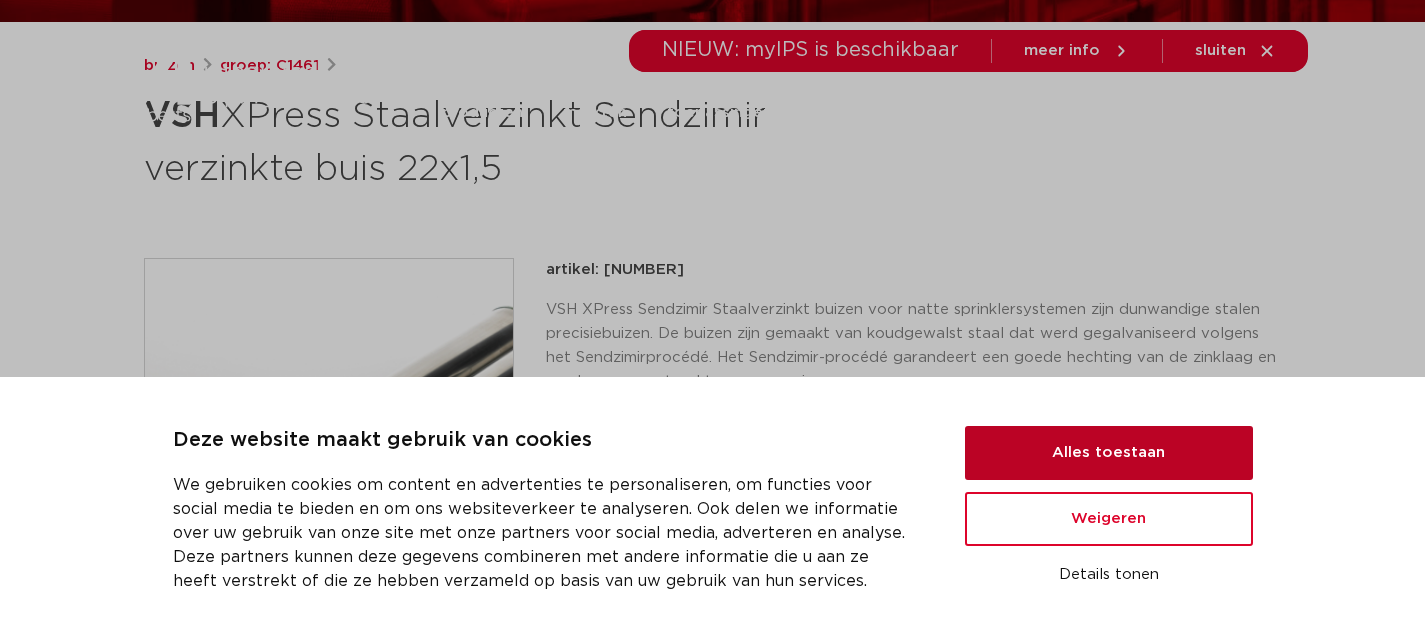 click on "Alles toestaan" at bounding box center (1109, 453) 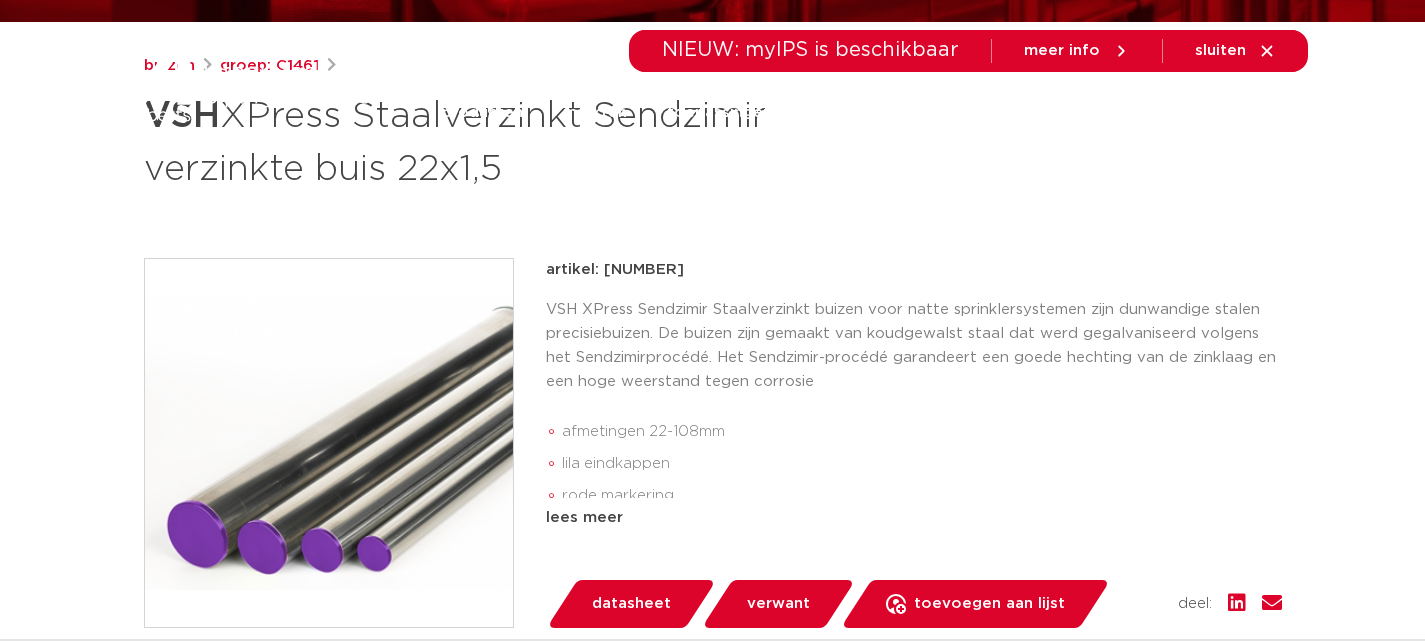 scroll, scrollTop: 0, scrollLeft: 0, axis: both 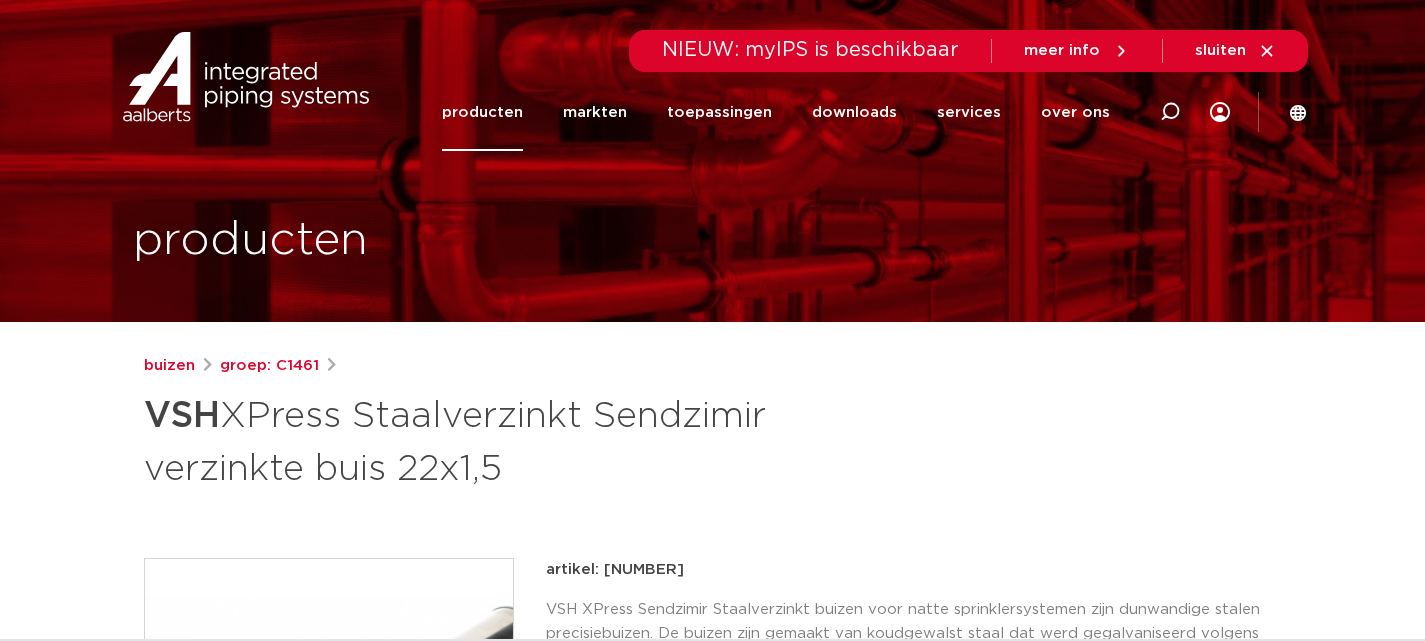 click on "producten" 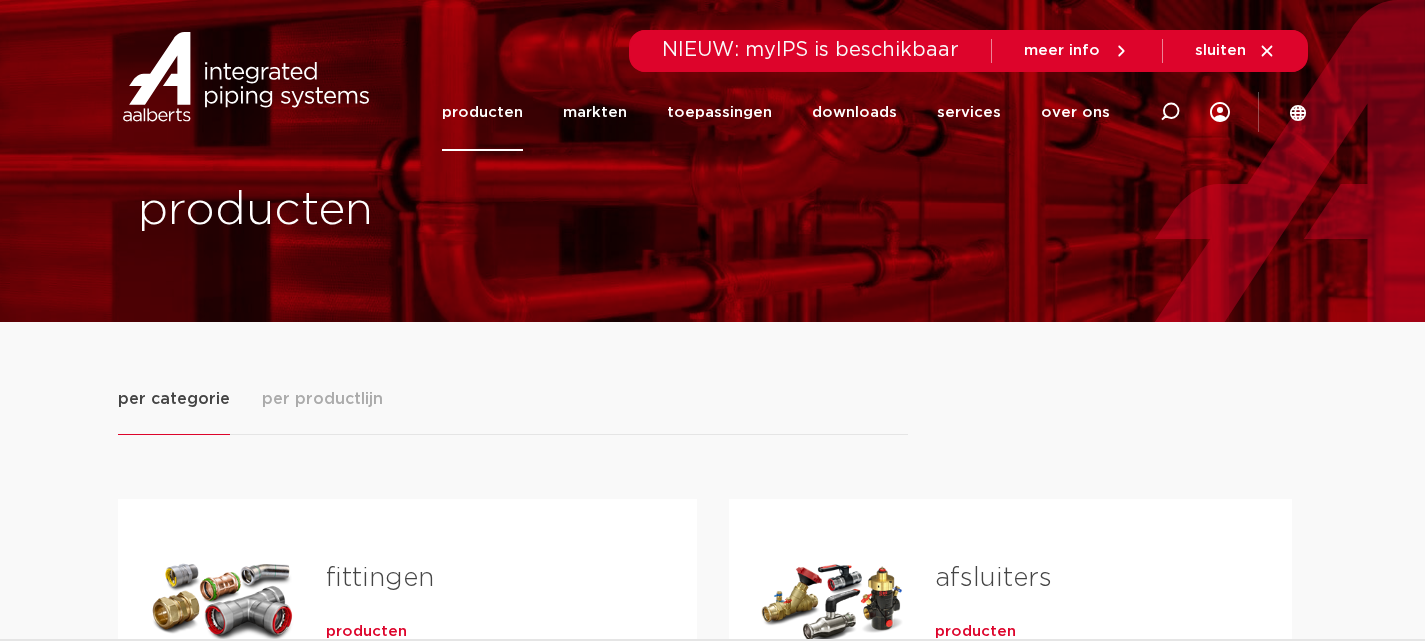 scroll, scrollTop: 0, scrollLeft: 0, axis: both 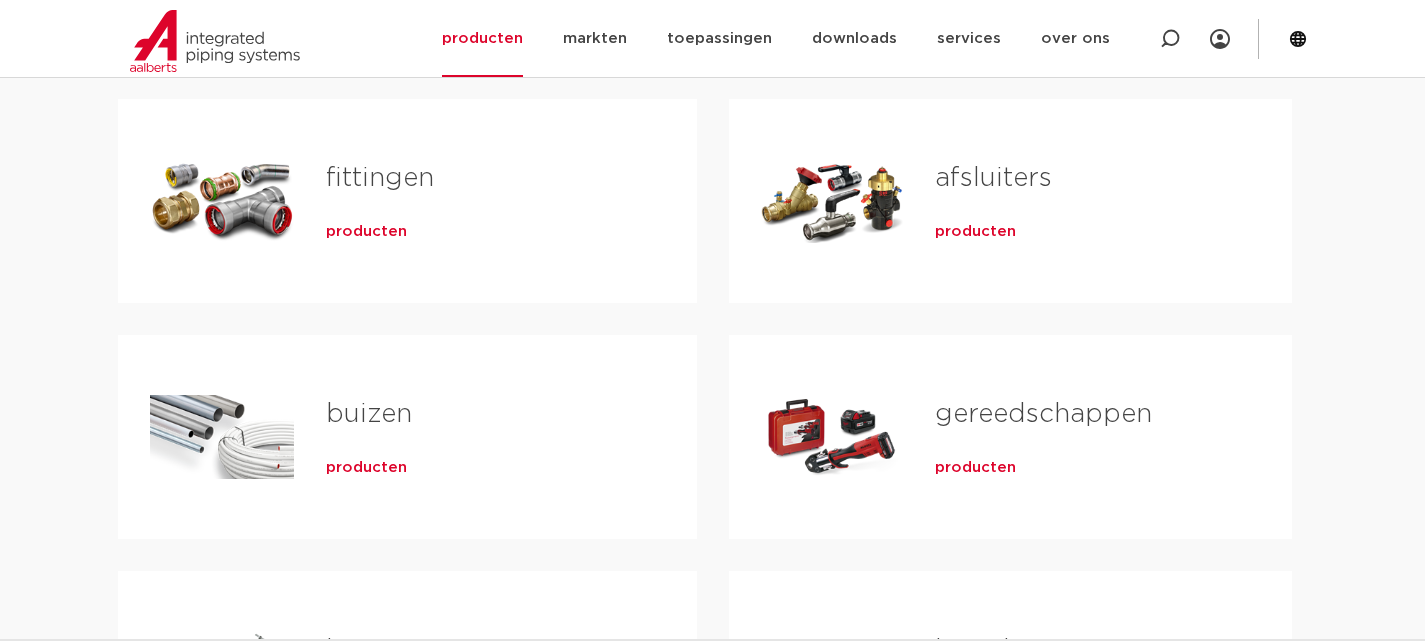 click on "buizen" at bounding box center [369, 414] 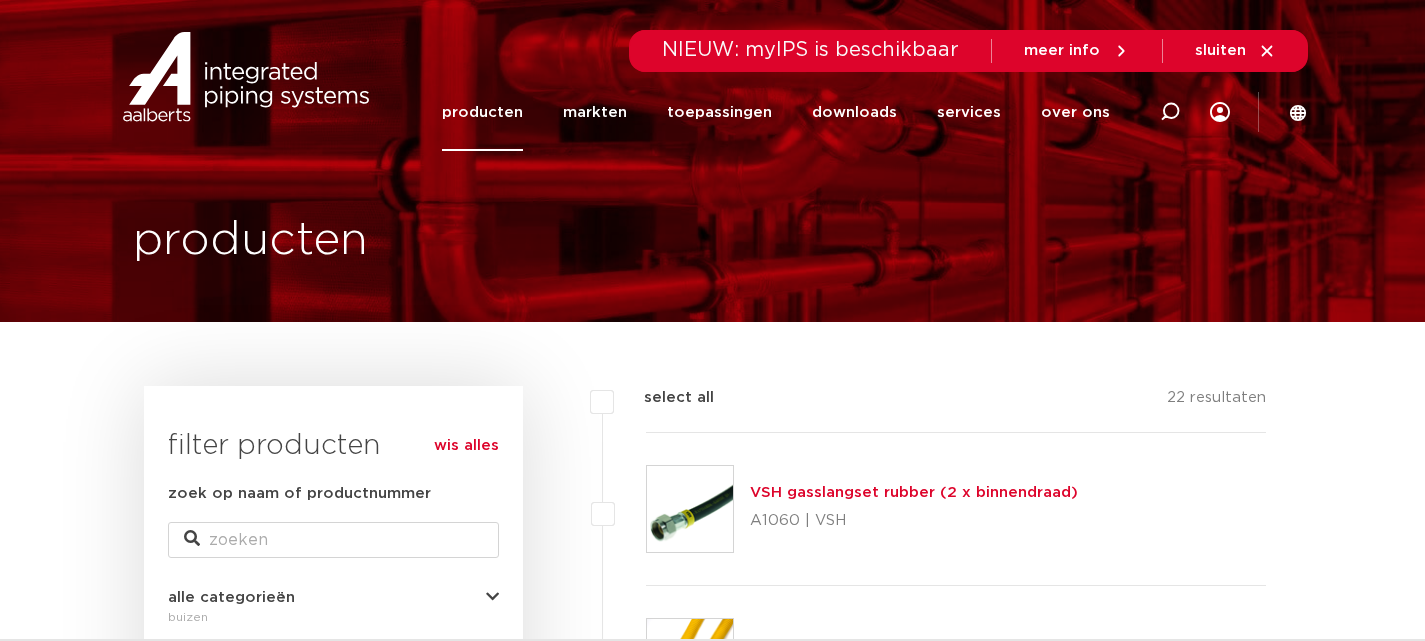 scroll, scrollTop: 0, scrollLeft: 0, axis: both 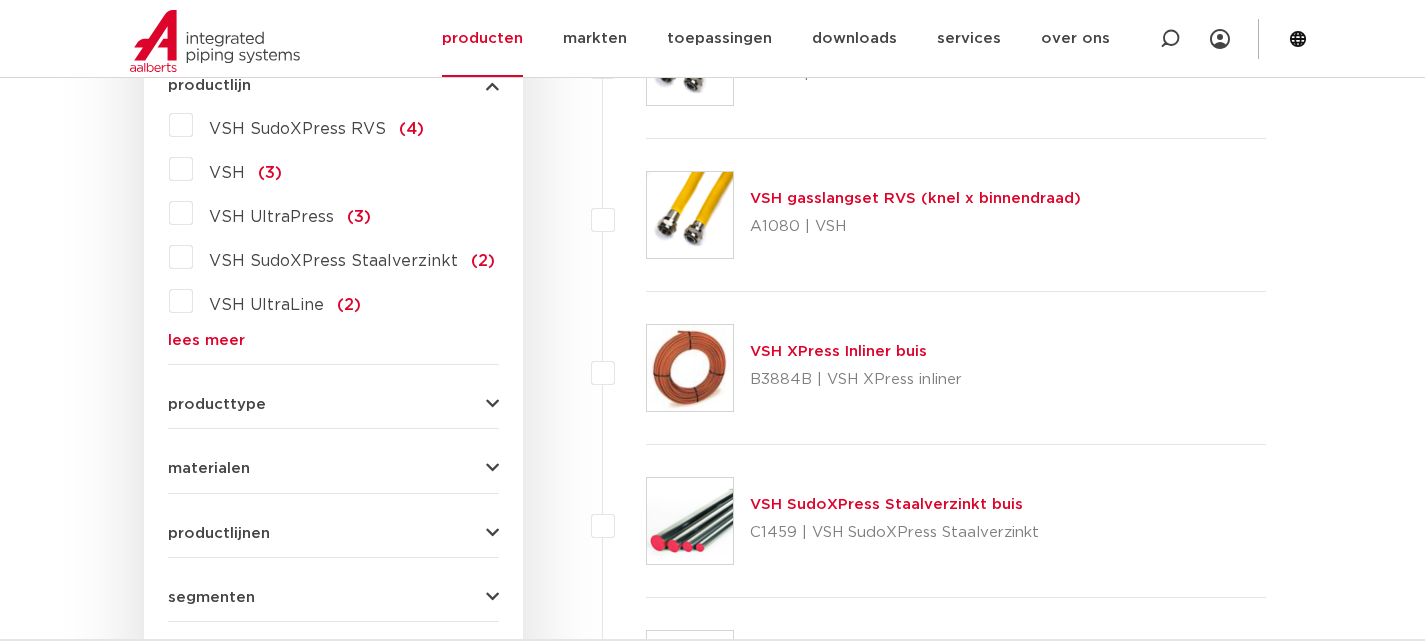 click at bounding box center [492, 404] 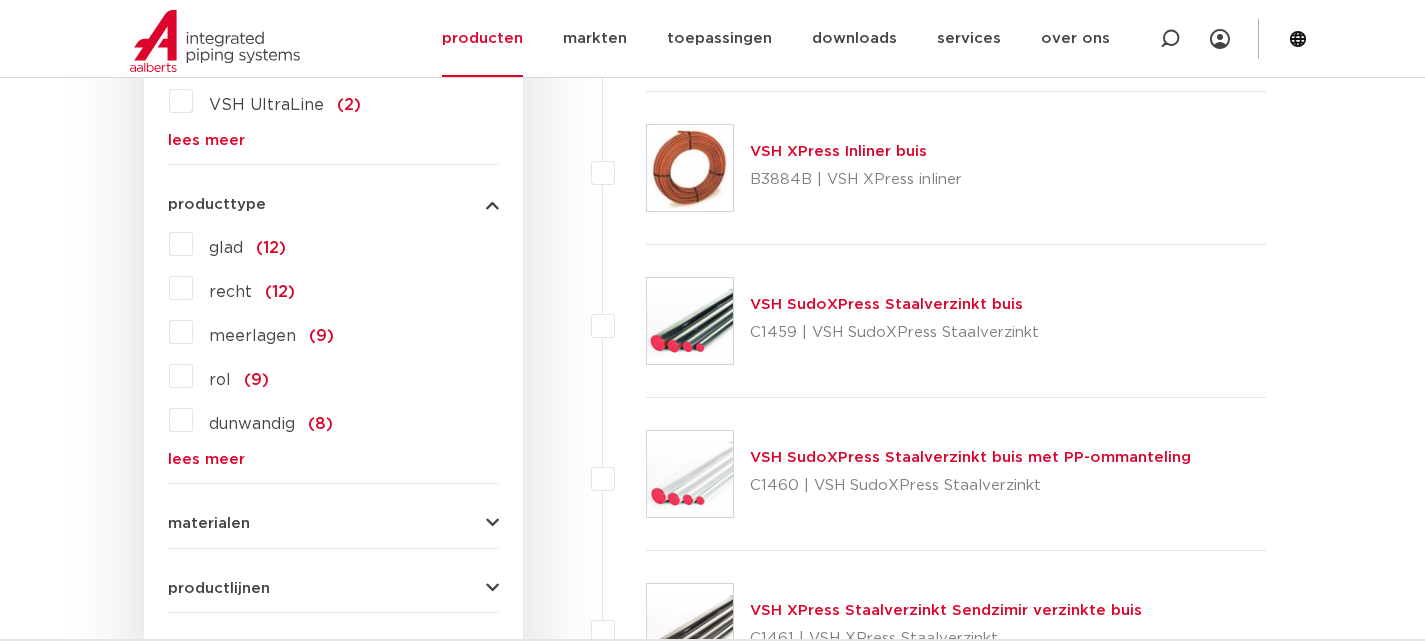 scroll, scrollTop: 900, scrollLeft: 0, axis: vertical 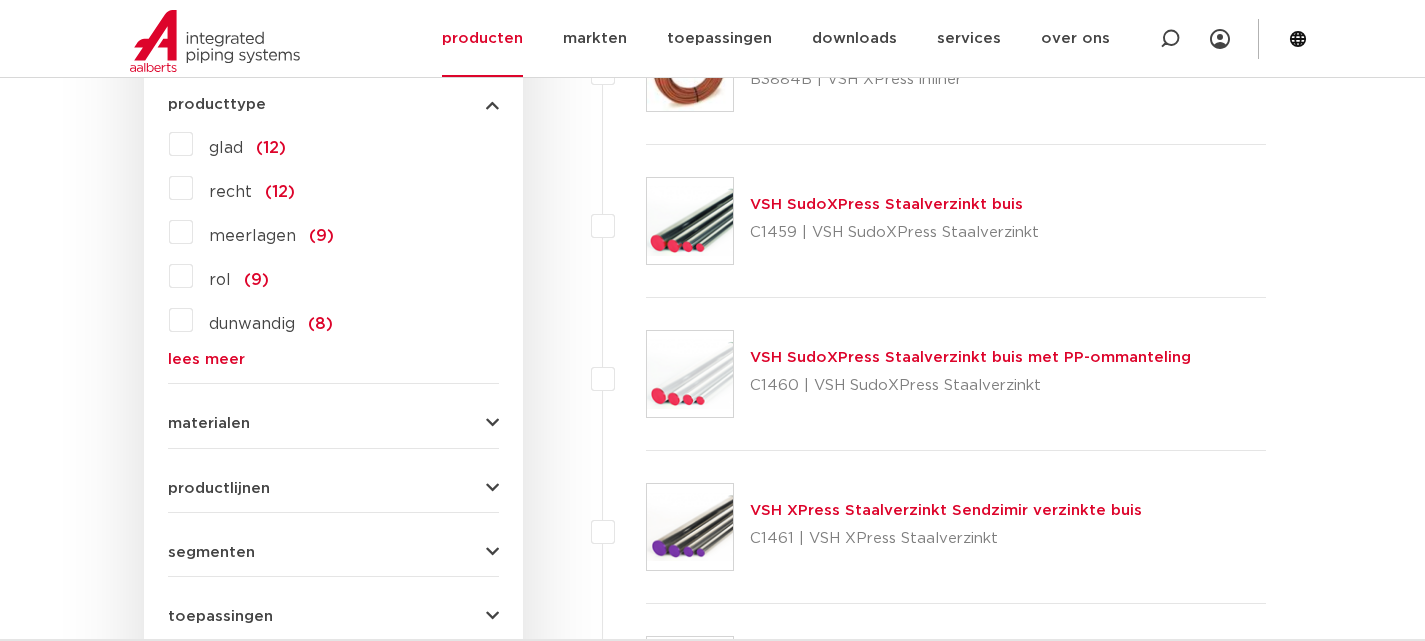 click on "wis alles
filter producten
zoek op naam of productnummer
alle categorieën
buizen
fittingen
afsluiters
buizen" at bounding box center (333, 119) 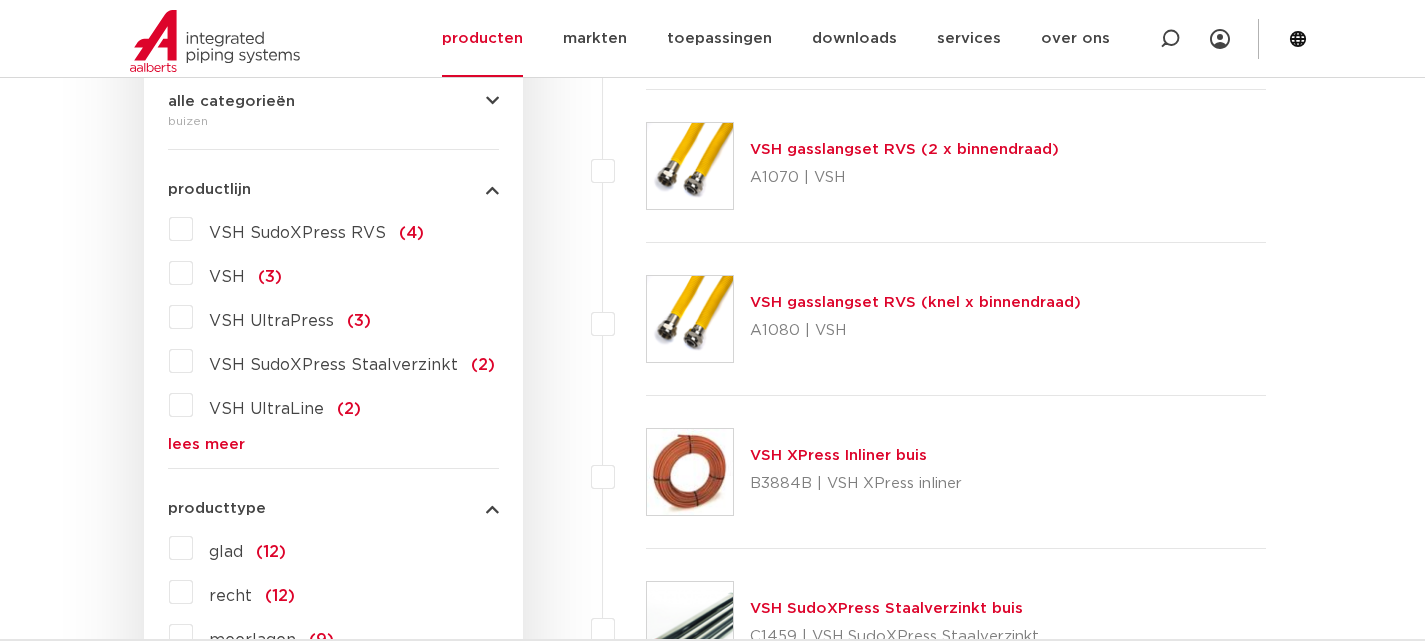 scroll, scrollTop: 0, scrollLeft: 0, axis: both 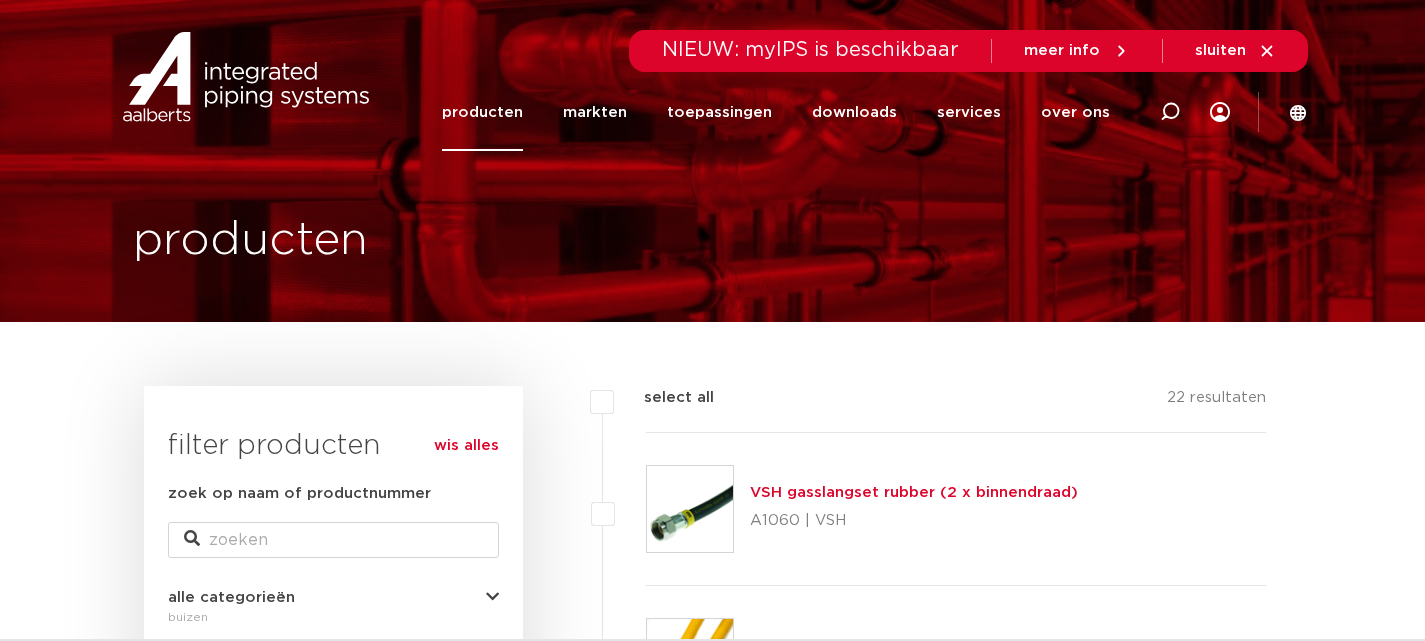 click on "producten" 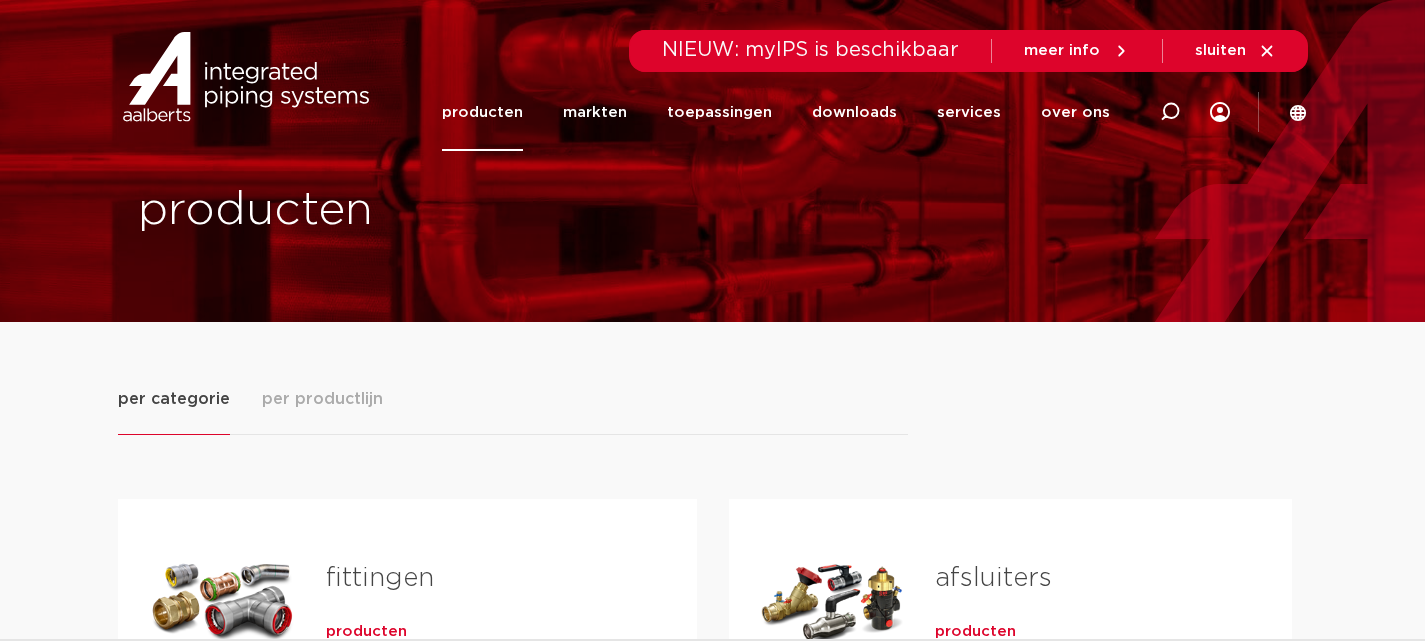 scroll, scrollTop: 0, scrollLeft: 0, axis: both 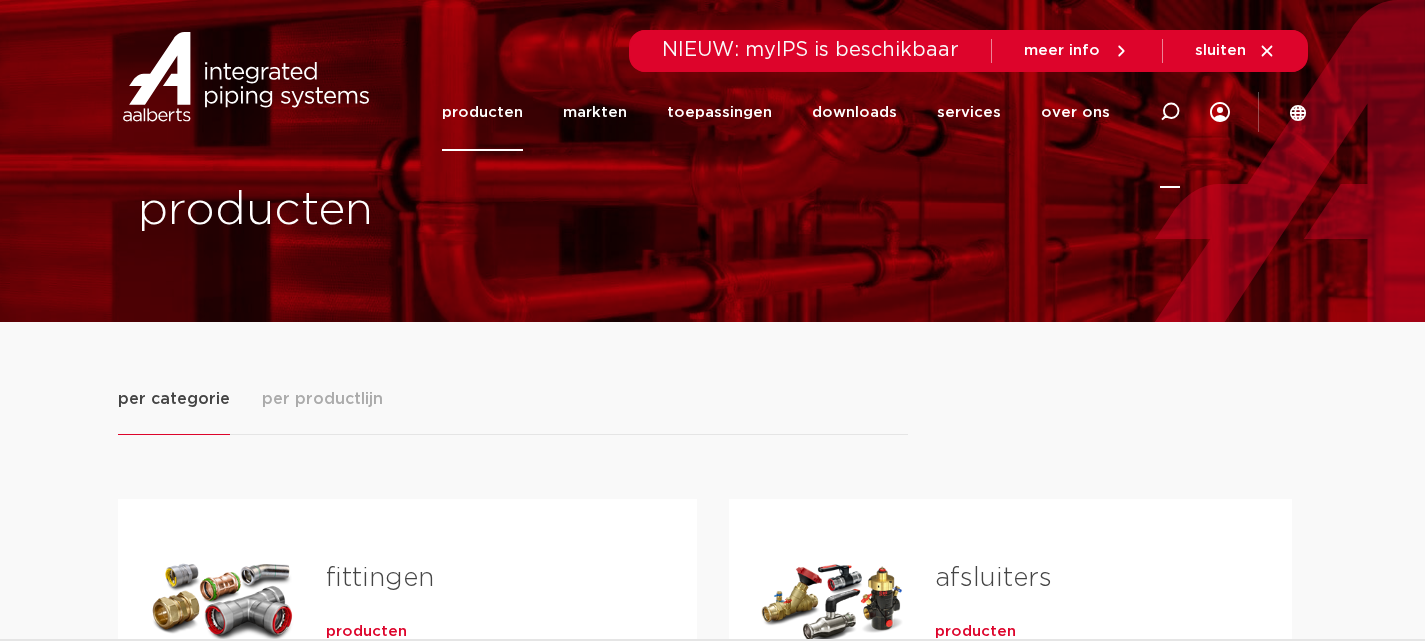 click 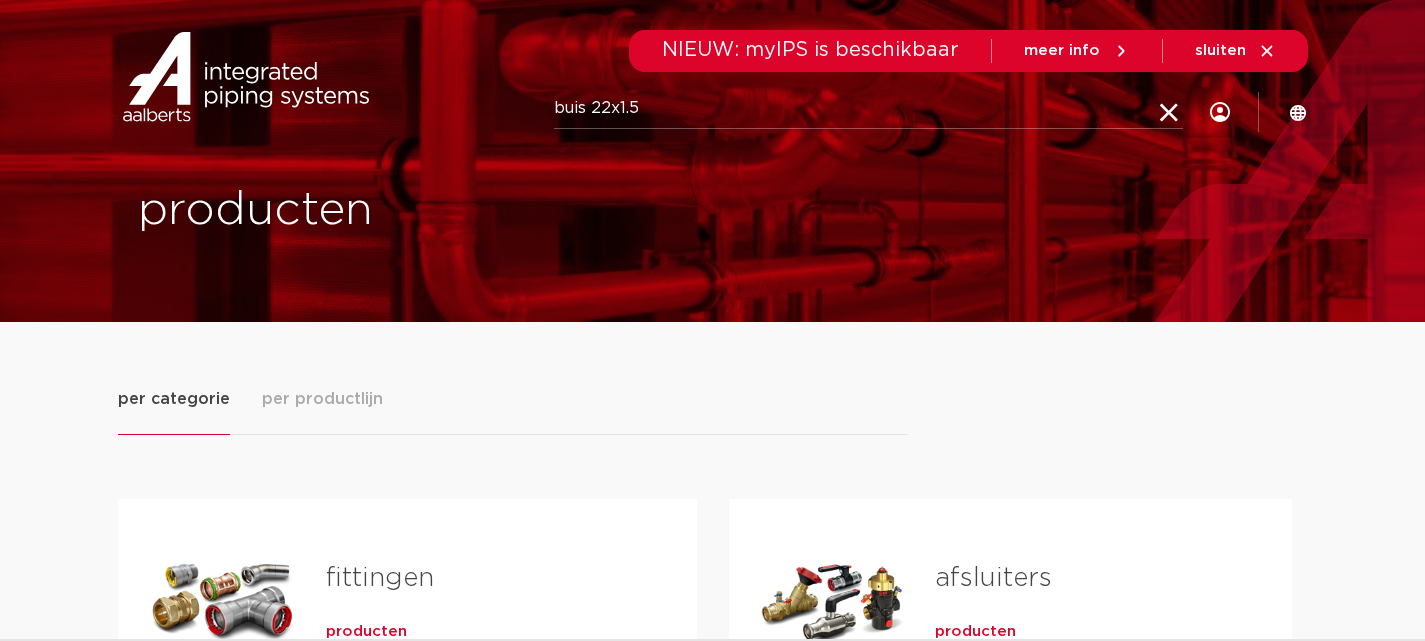 type on "buis 22x1.5" 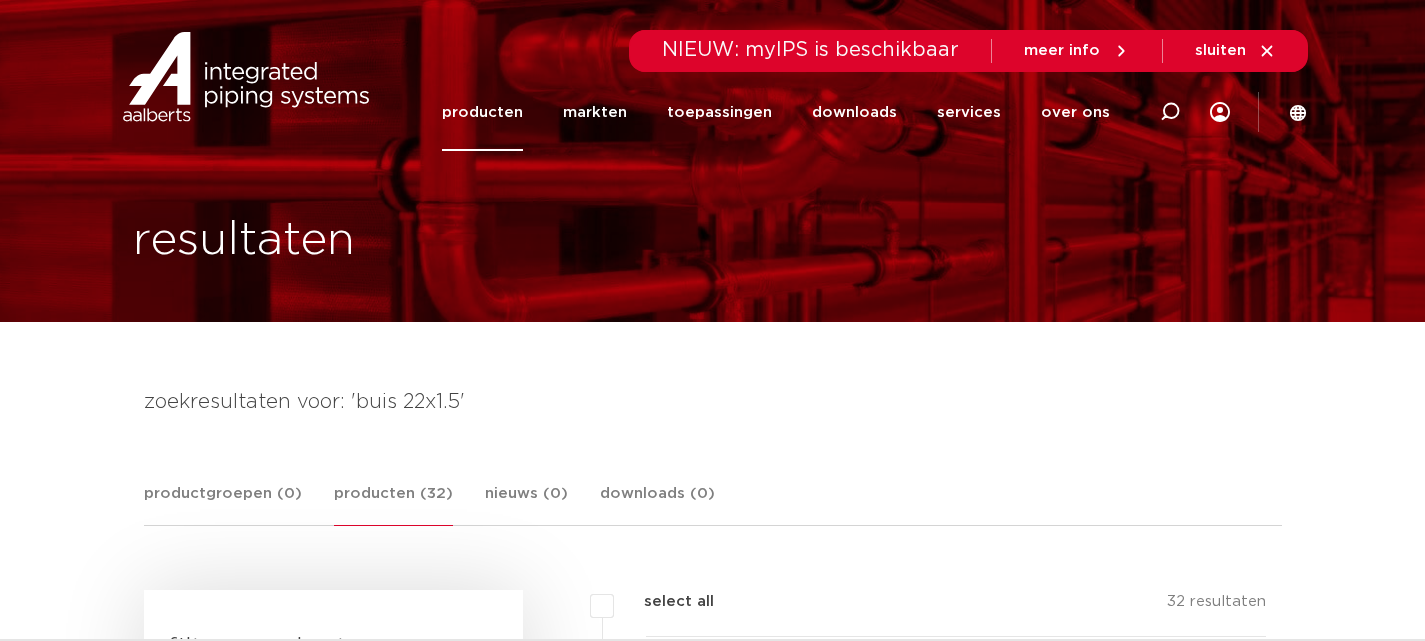 scroll, scrollTop: 0, scrollLeft: 0, axis: both 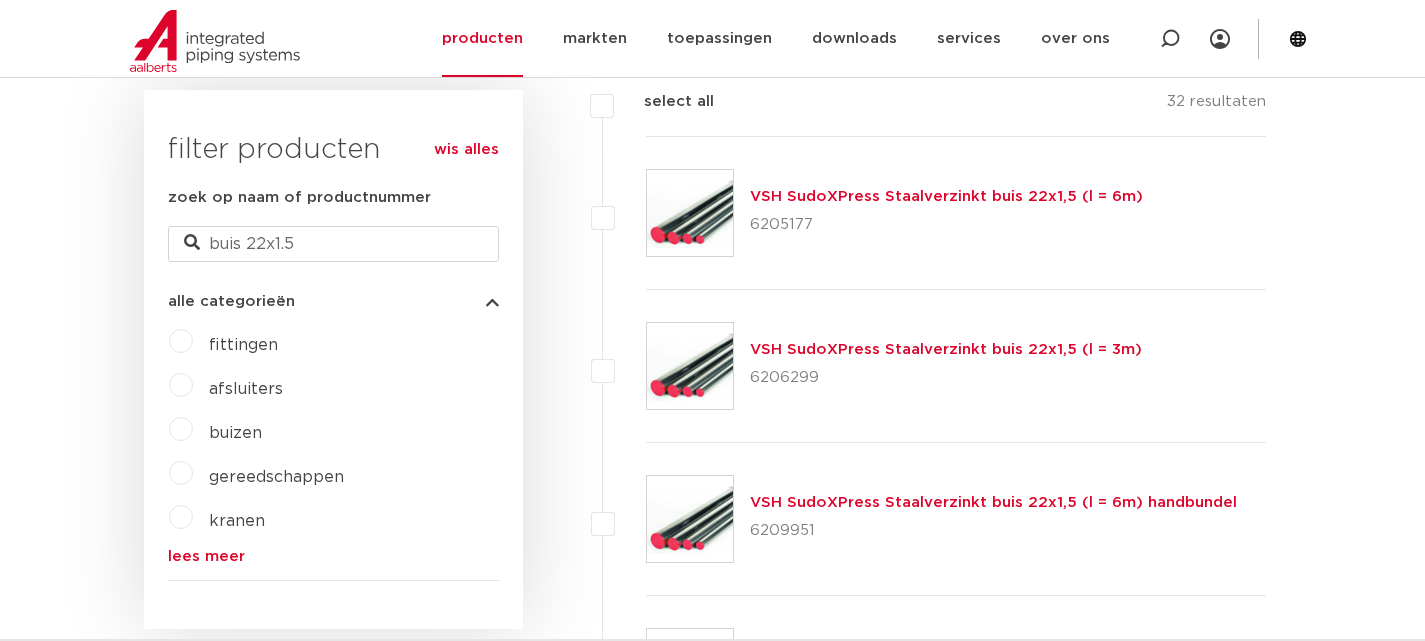 click on "VSH SudoXPress Staalverzinkt buis 22x1,5 (l = 3m)" at bounding box center (946, 349) 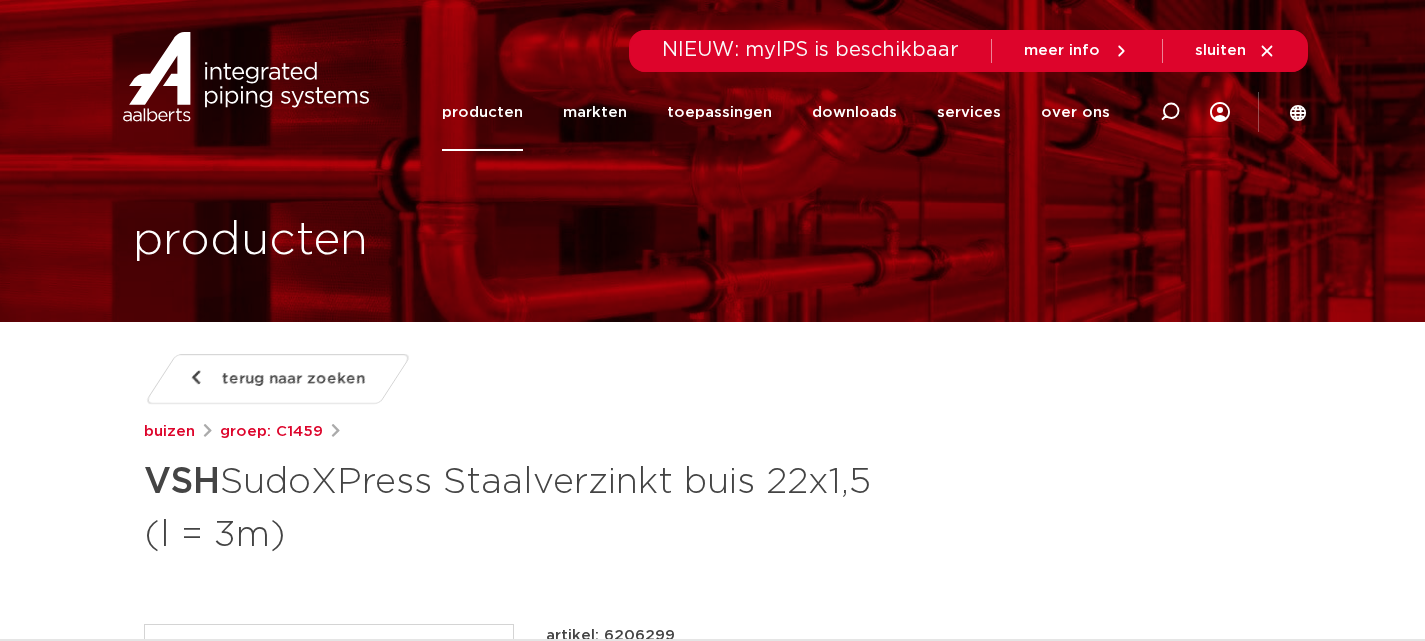 scroll, scrollTop: 0, scrollLeft: 0, axis: both 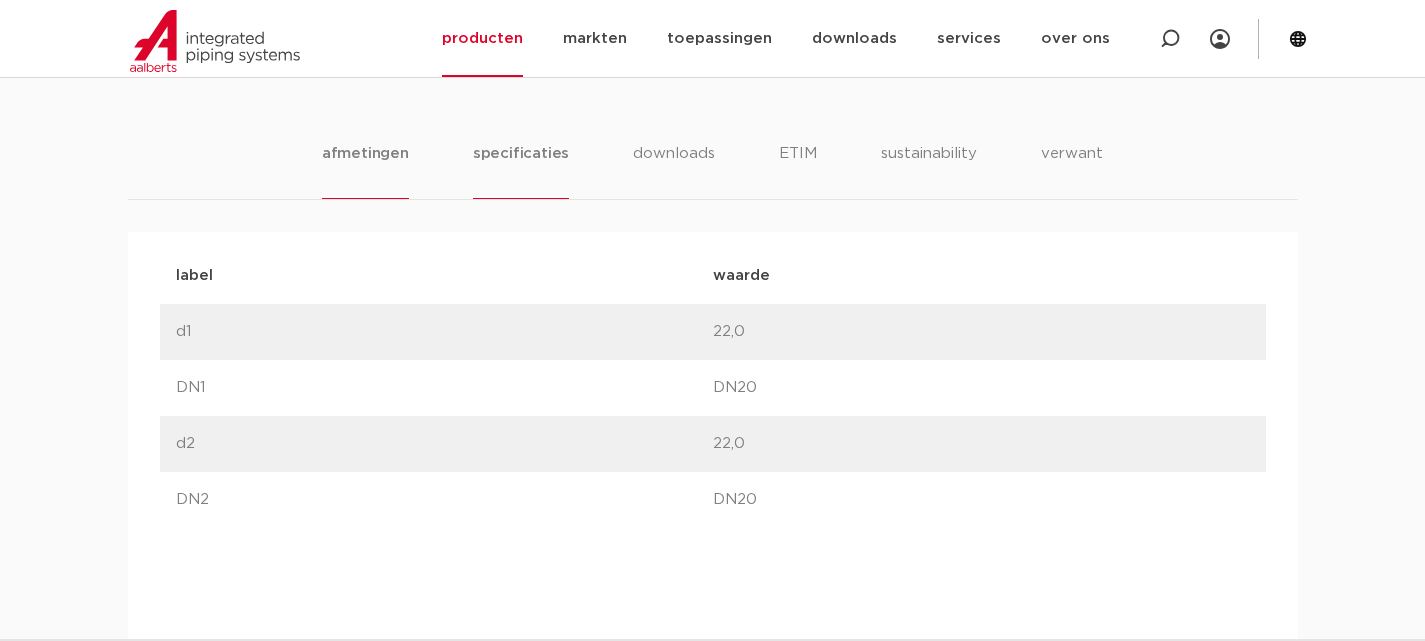 click on "specificaties" at bounding box center [521, 170] 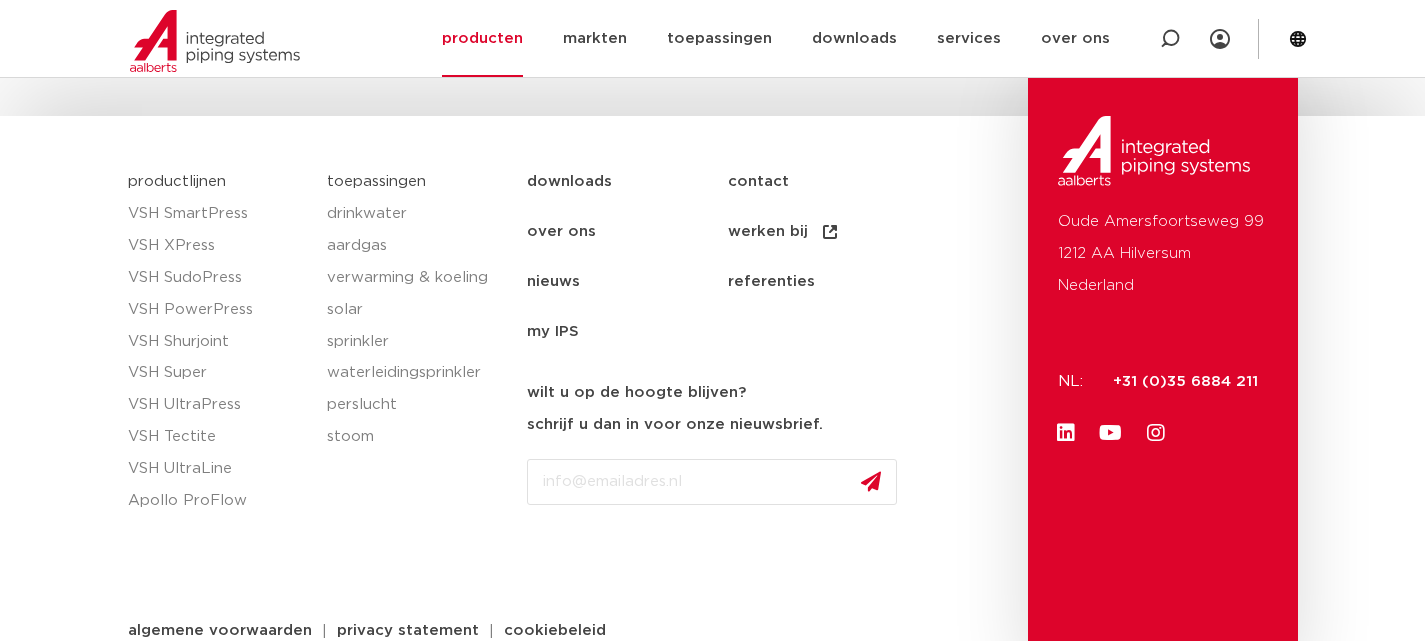 scroll, scrollTop: 4253, scrollLeft: 0, axis: vertical 